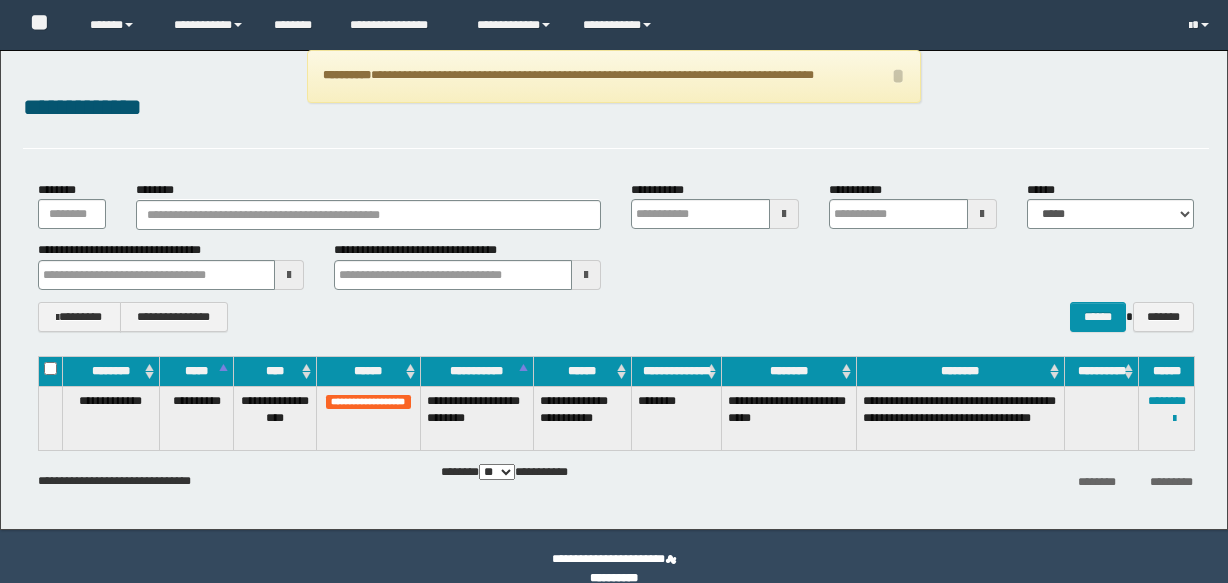 scroll, scrollTop: 24, scrollLeft: 0, axis: vertical 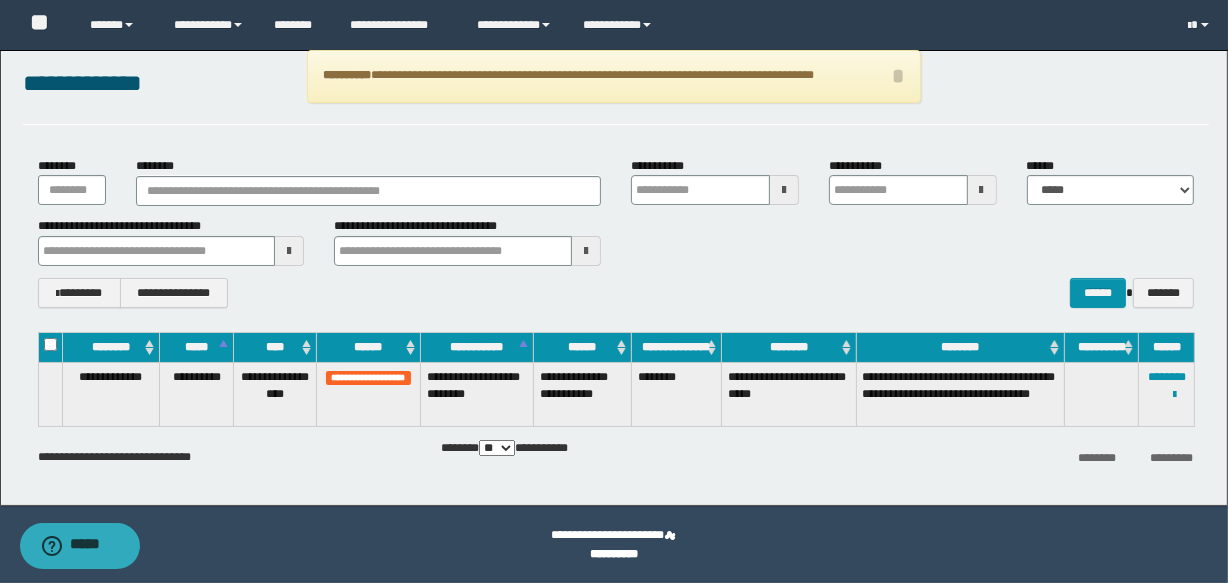 click on "********" at bounding box center [368, 191] 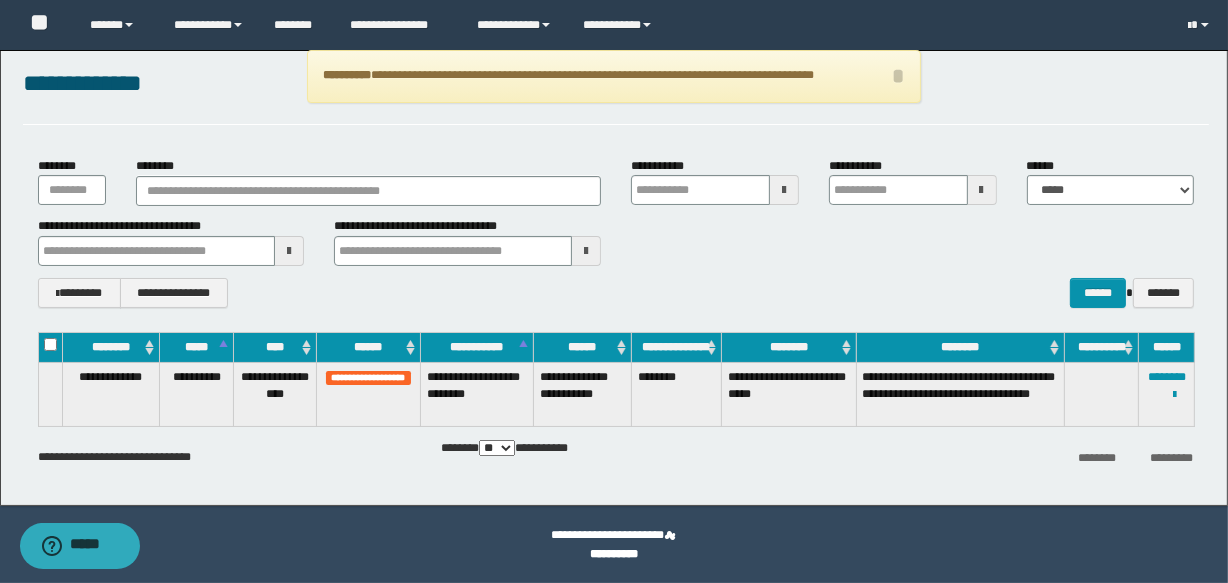 type on "*******" 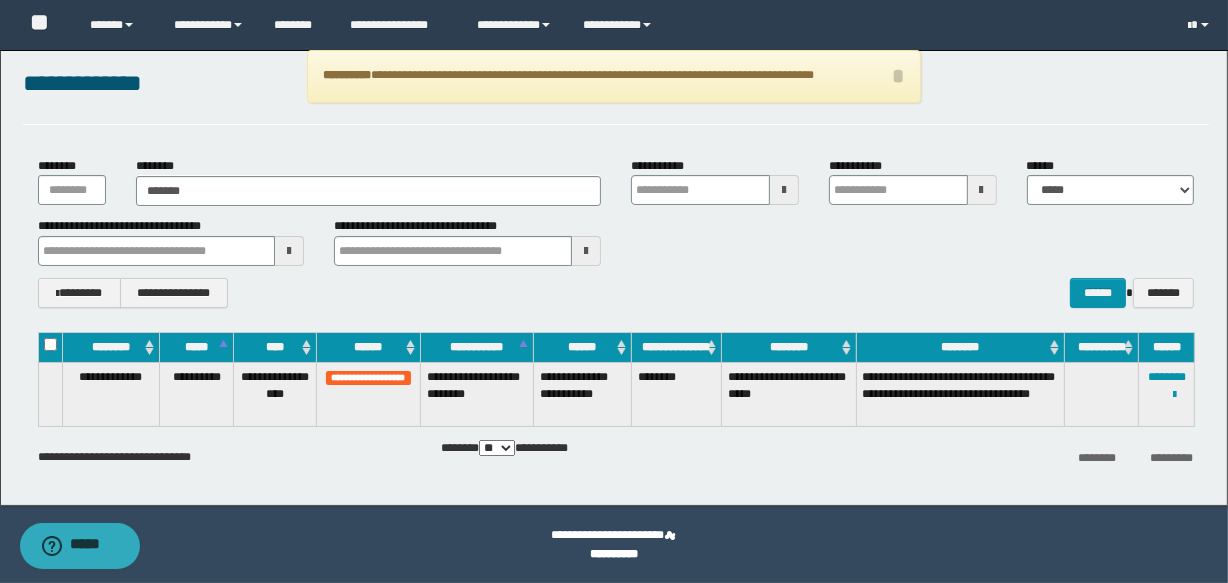 type on "*******" 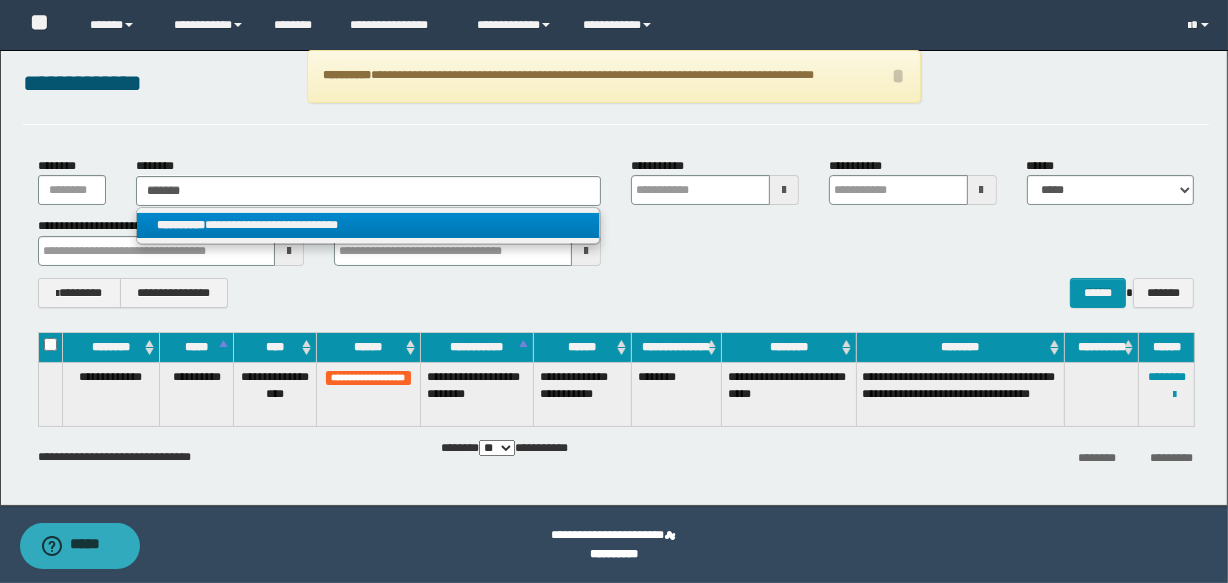 type on "*******" 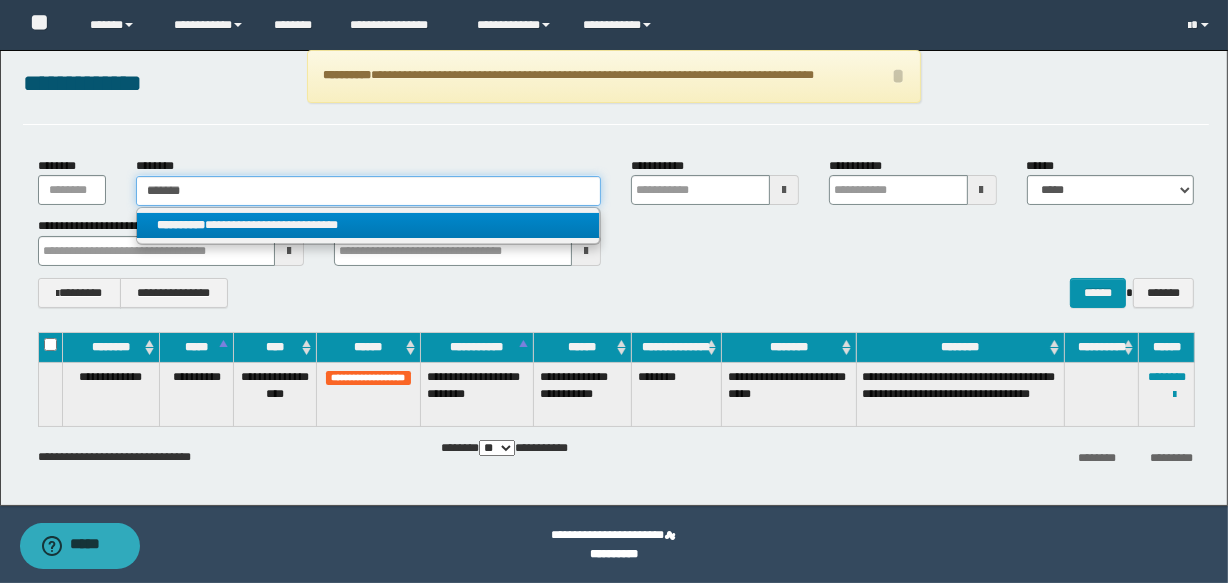 type 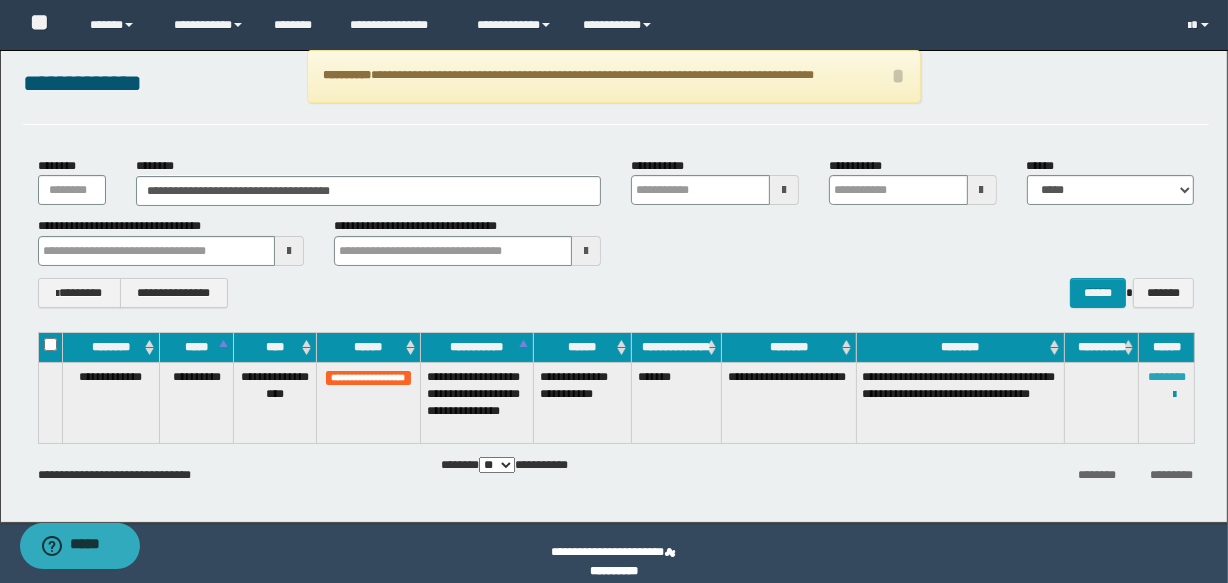 click on "********" at bounding box center [1167, 377] 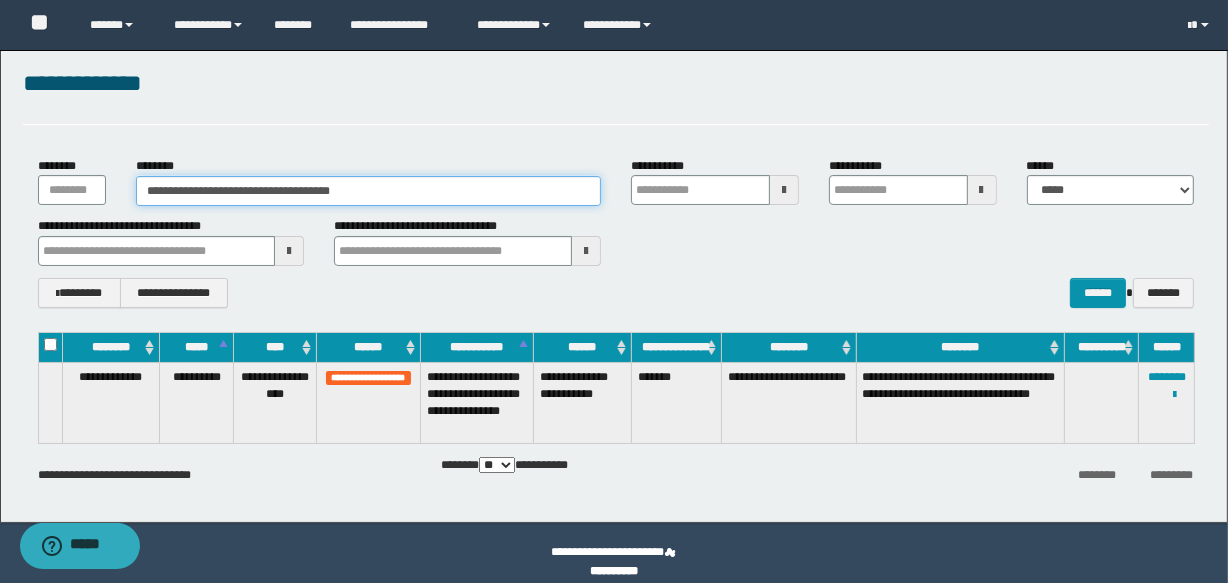 drag, startPoint x: 410, startPoint y: 200, endPoint x: 37, endPoint y: 234, distance: 374.5464 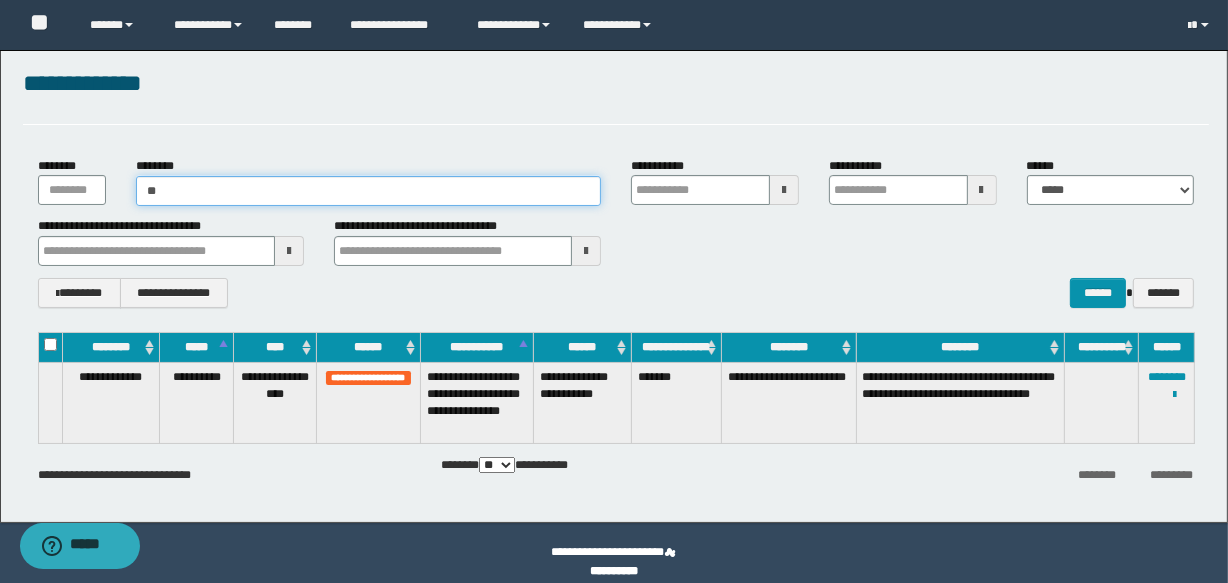 type on "*" 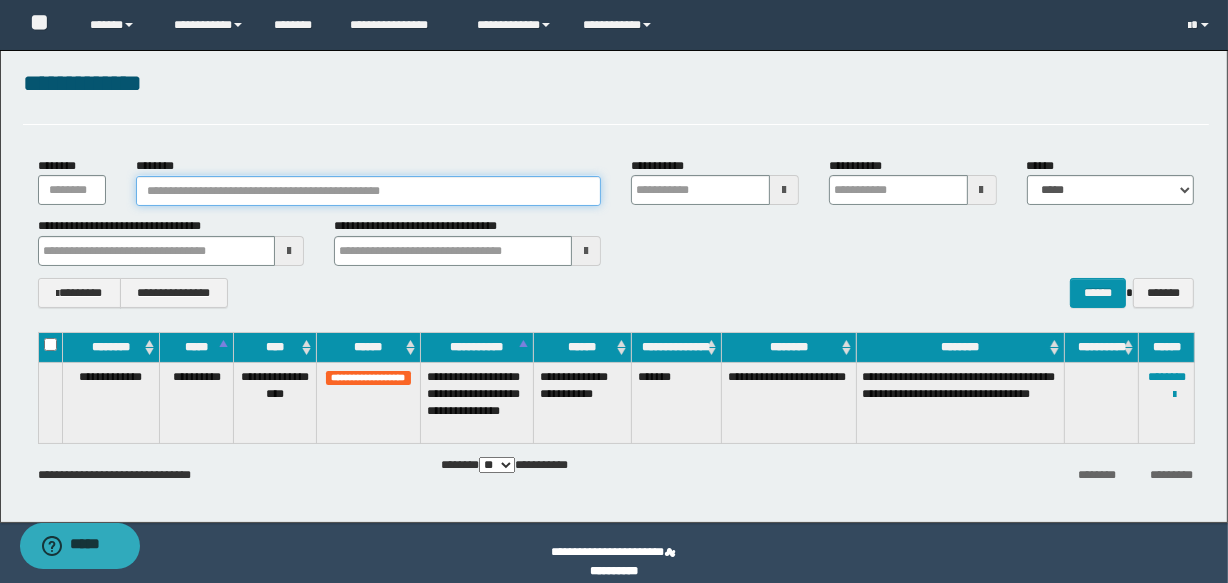 type 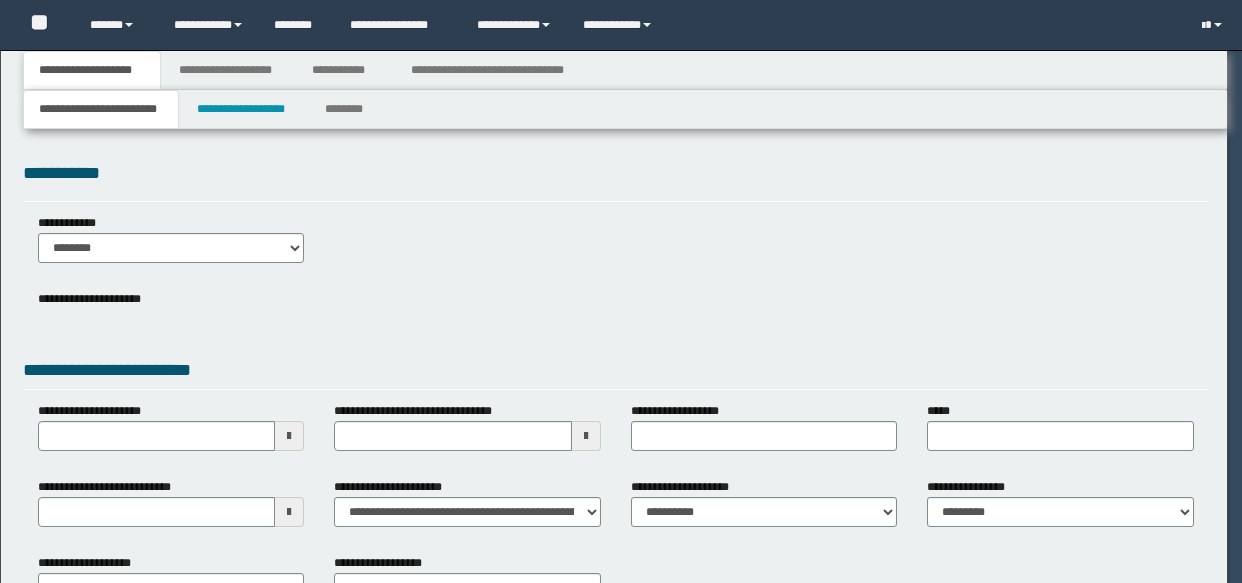 scroll, scrollTop: 0, scrollLeft: 0, axis: both 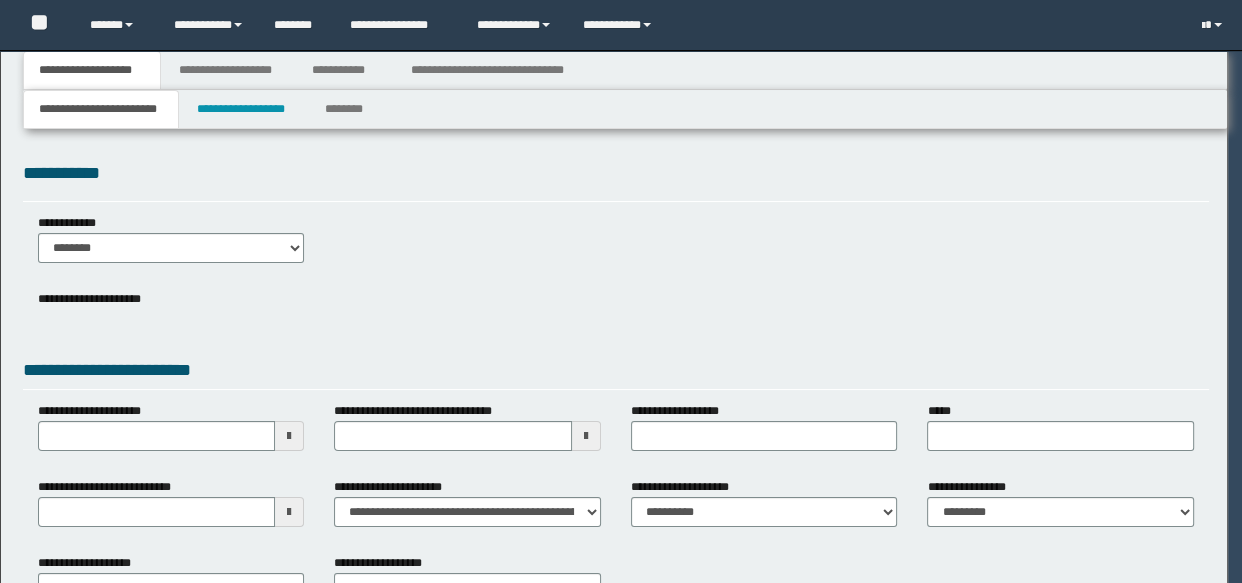 select on "*" 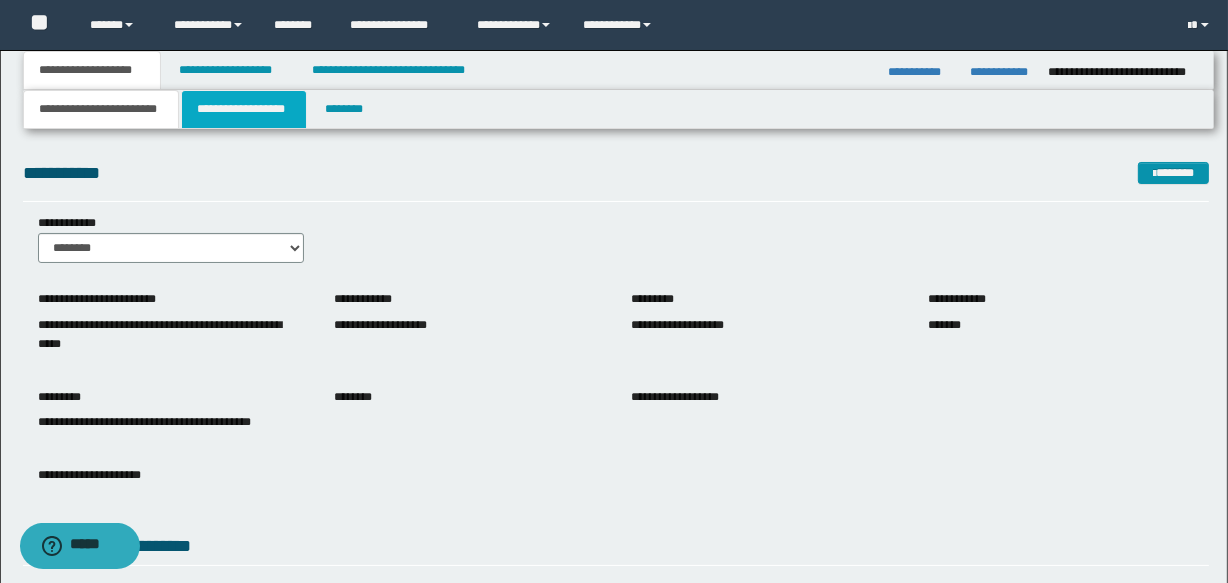 click on "**********" at bounding box center [244, 109] 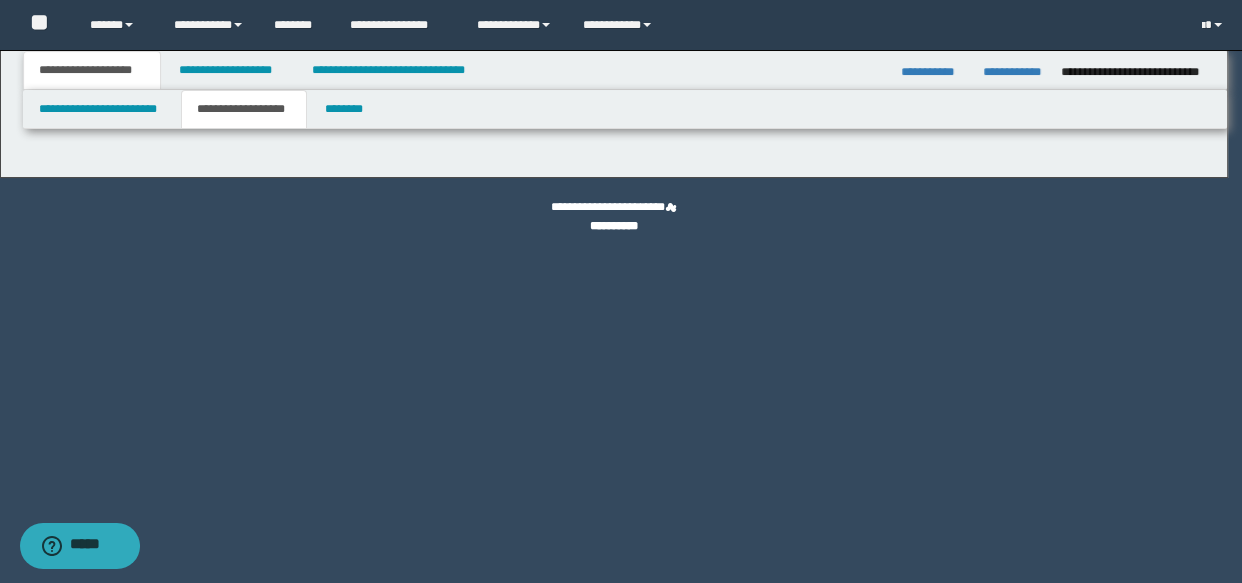 type on "*******" 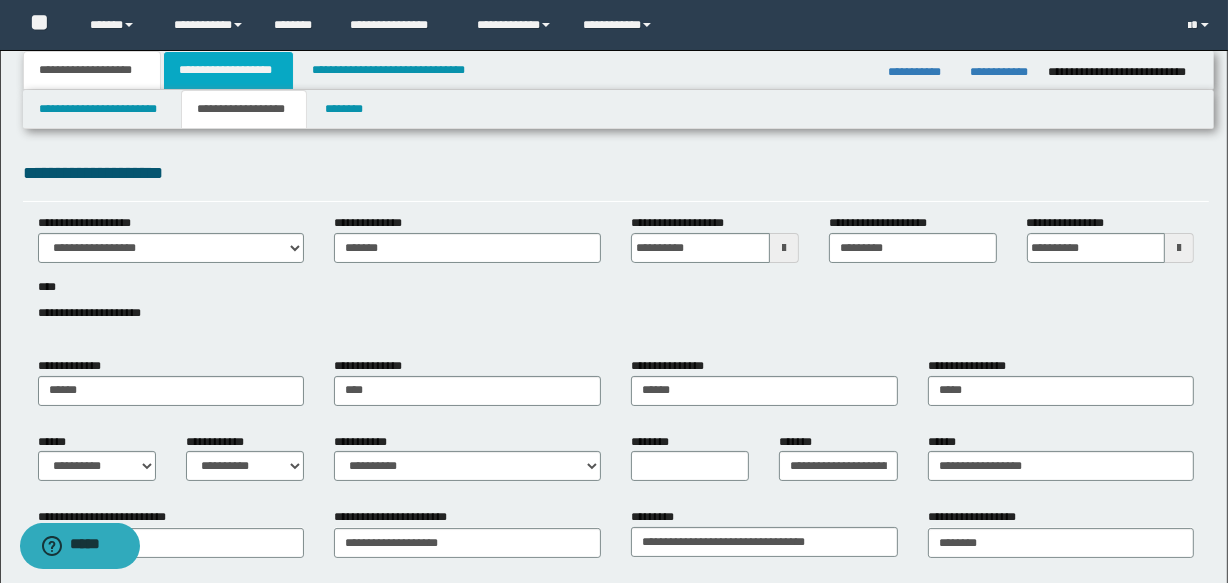 click on "**********" at bounding box center (228, 70) 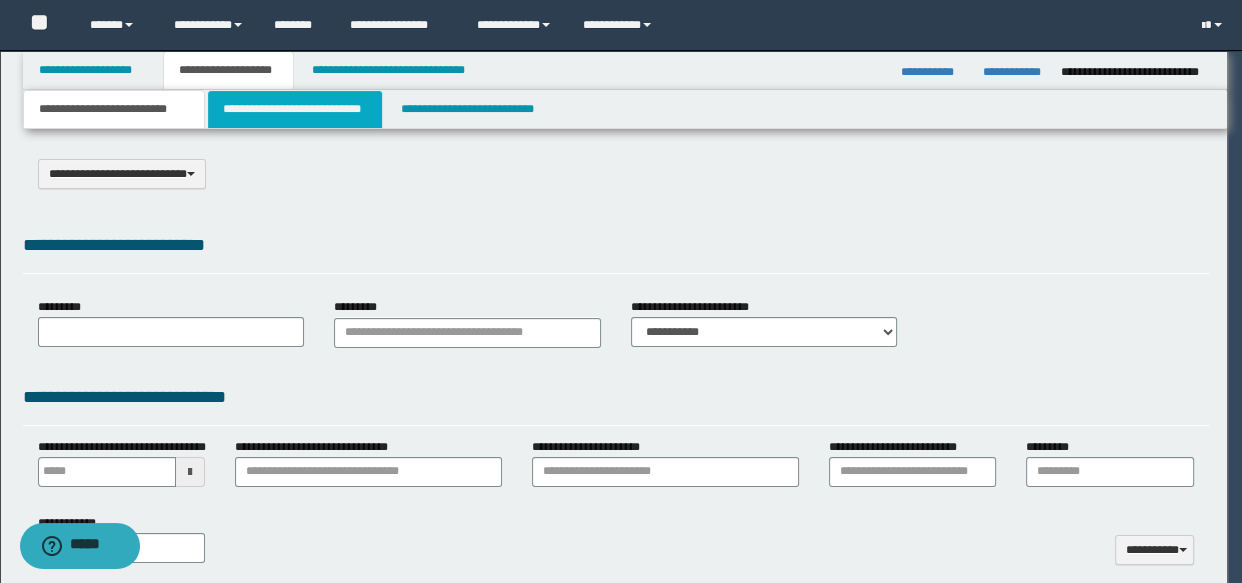 select on "*" 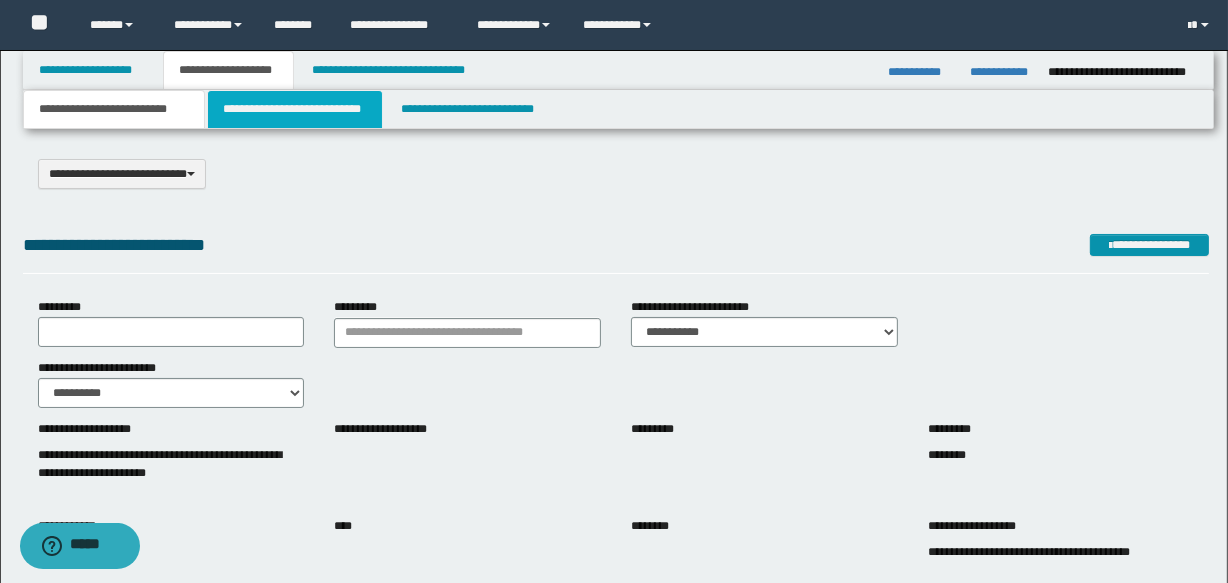 click on "**********" at bounding box center [294, 109] 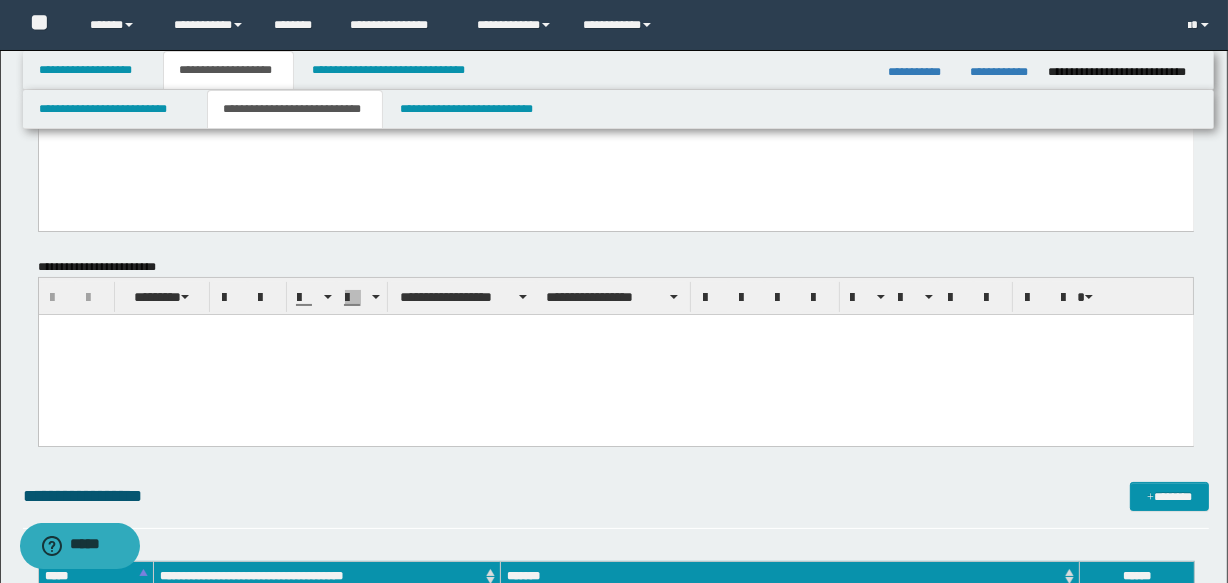 scroll, scrollTop: 272, scrollLeft: 0, axis: vertical 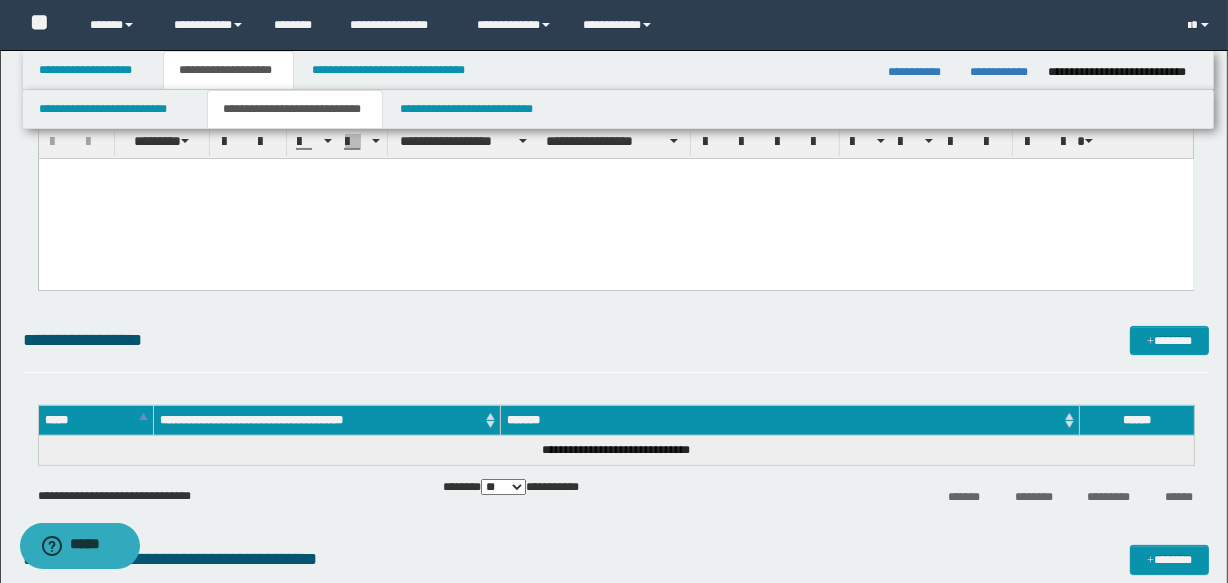click at bounding box center (615, 174) 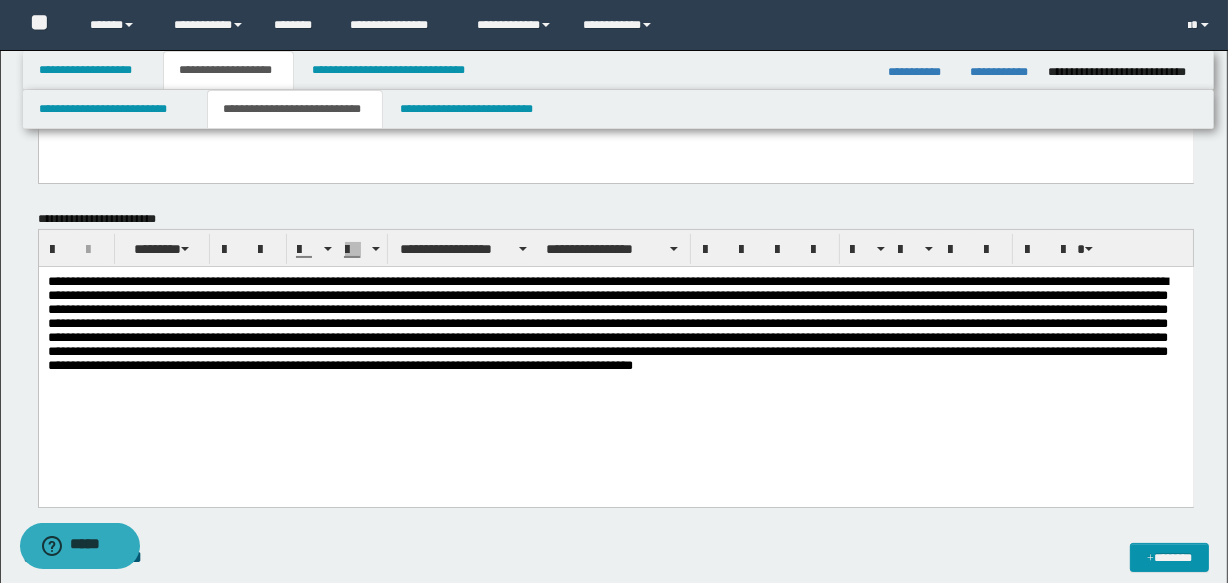scroll, scrollTop: 181, scrollLeft: 0, axis: vertical 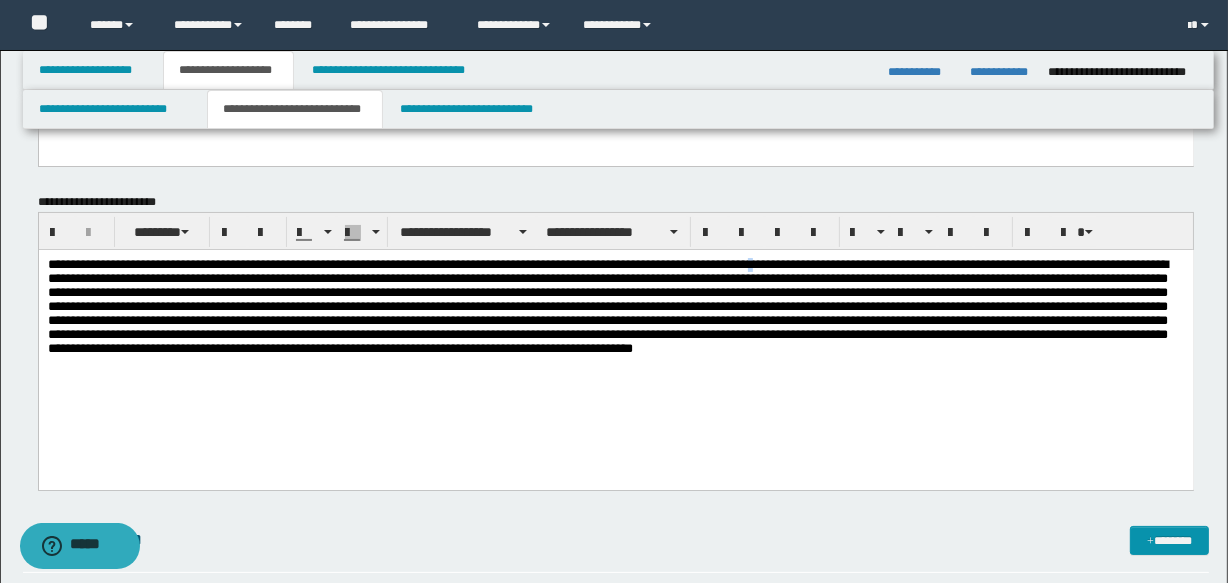 click at bounding box center (615, 320) 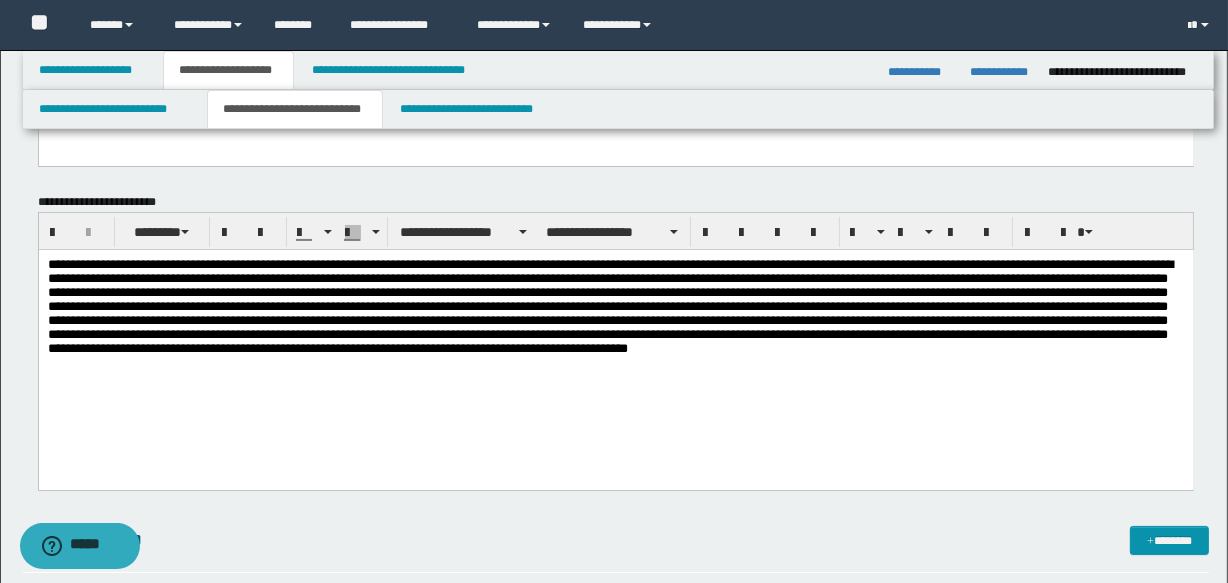 click on "**********" at bounding box center (615, 320) 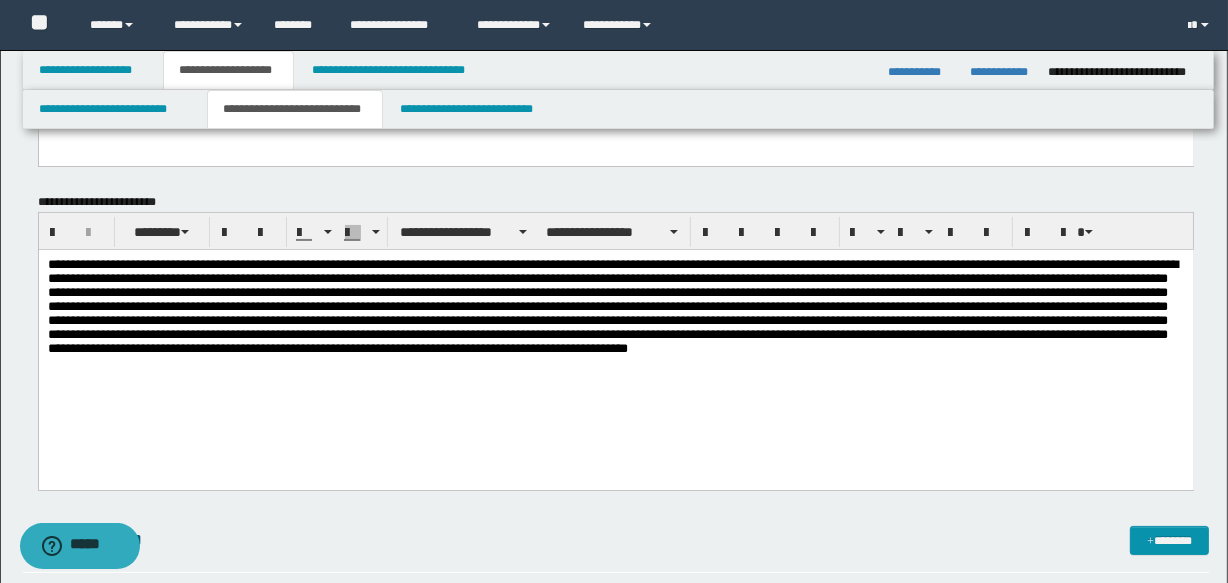 click on "**********" at bounding box center [615, 320] 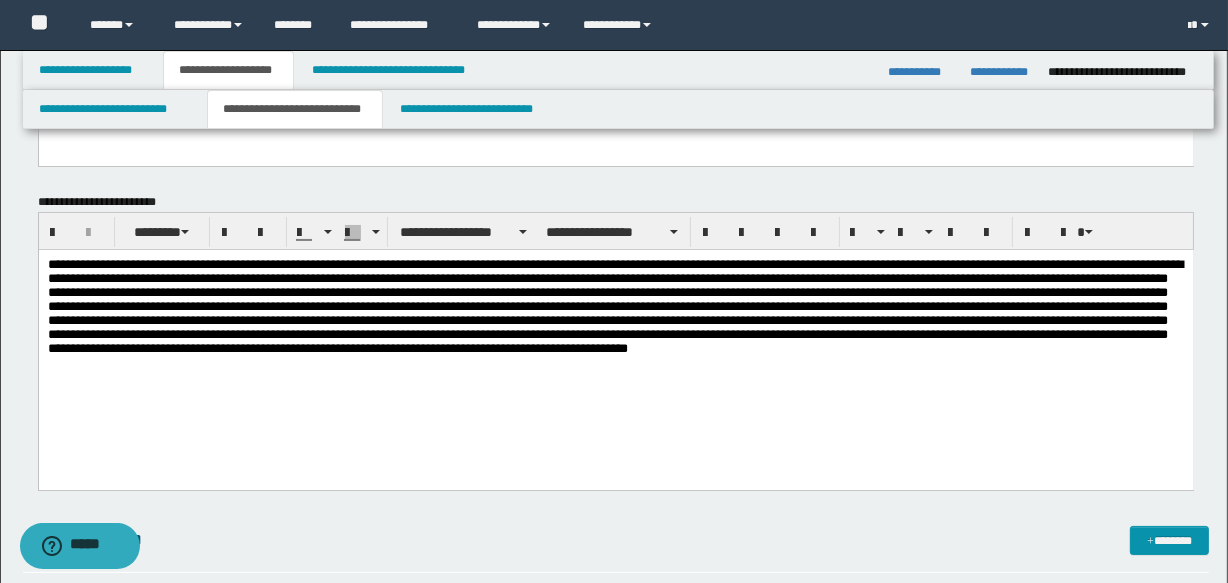click on "**********" at bounding box center (615, 345) 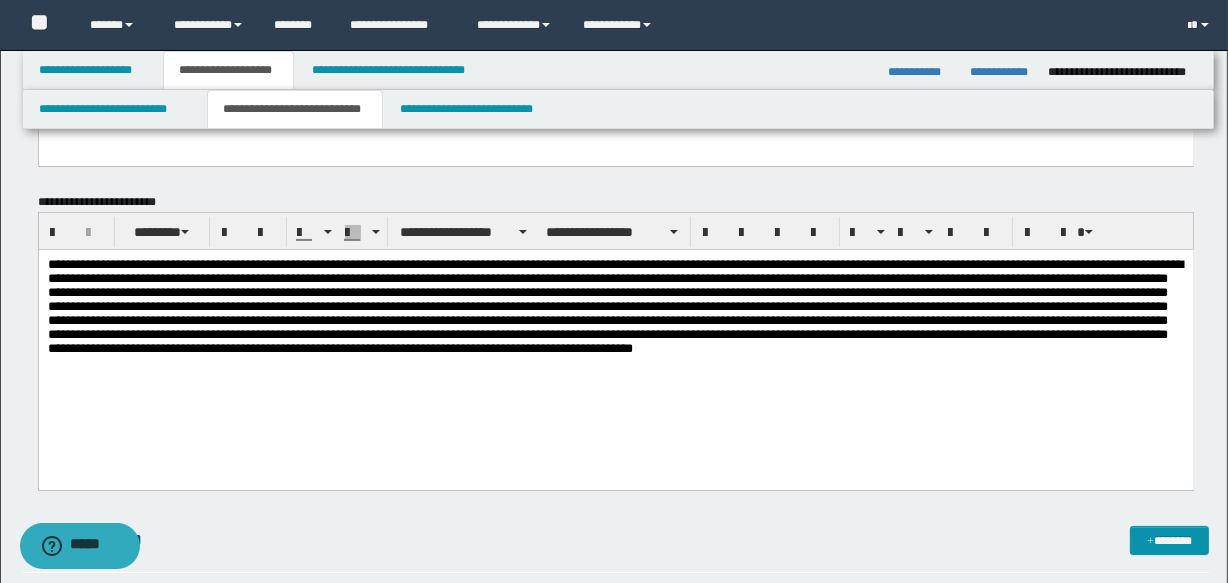 click on "**********" at bounding box center [615, 345] 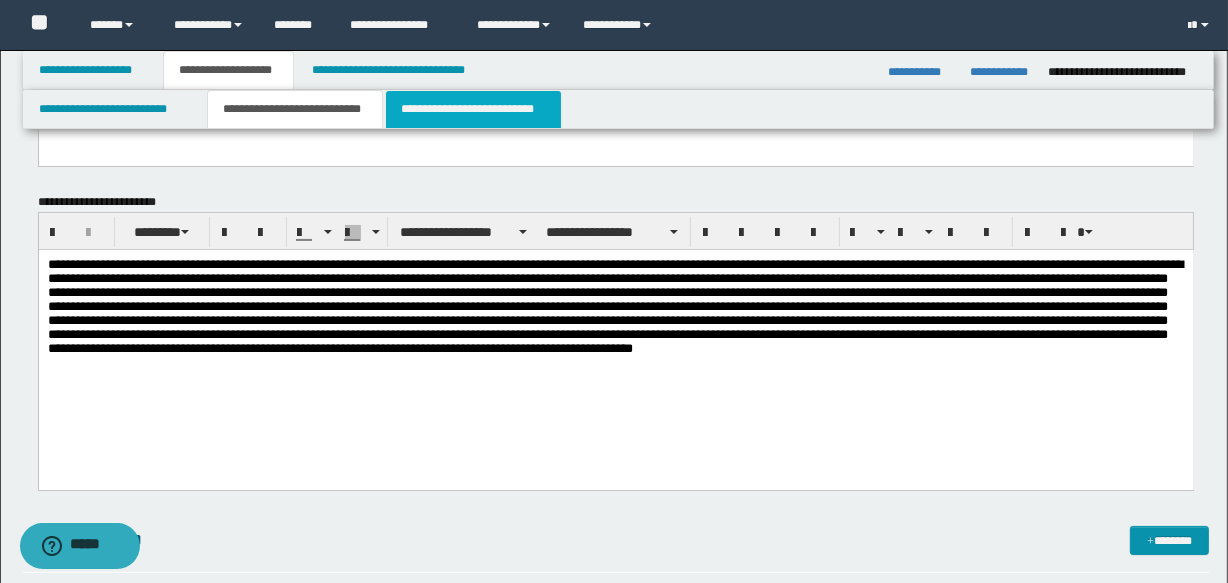 click on "**********" at bounding box center [473, 109] 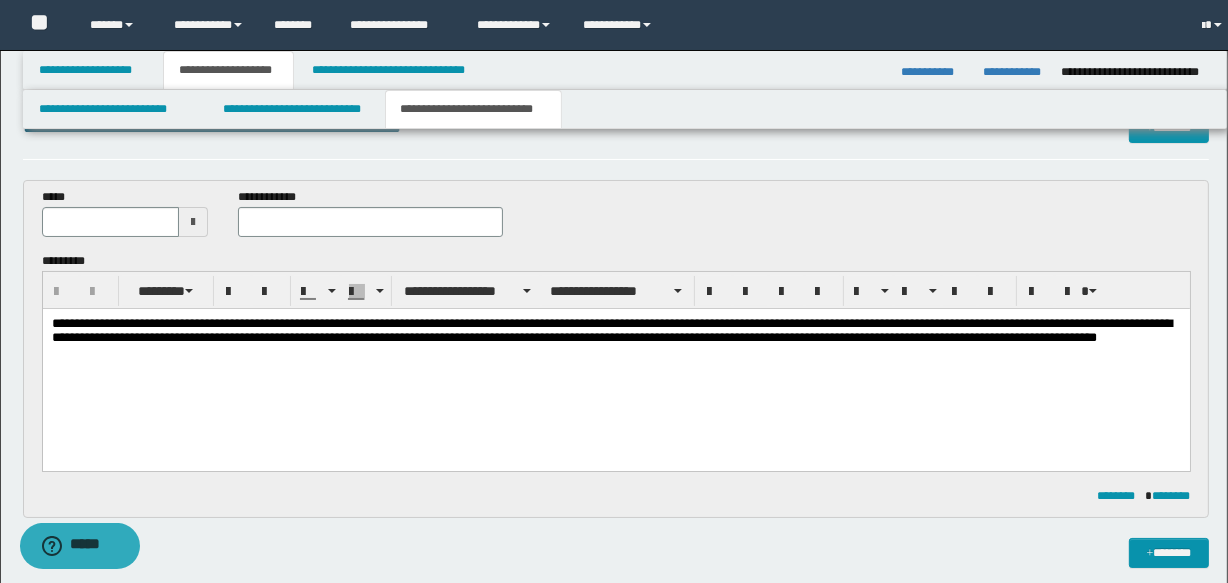 scroll, scrollTop: 90, scrollLeft: 0, axis: vertical 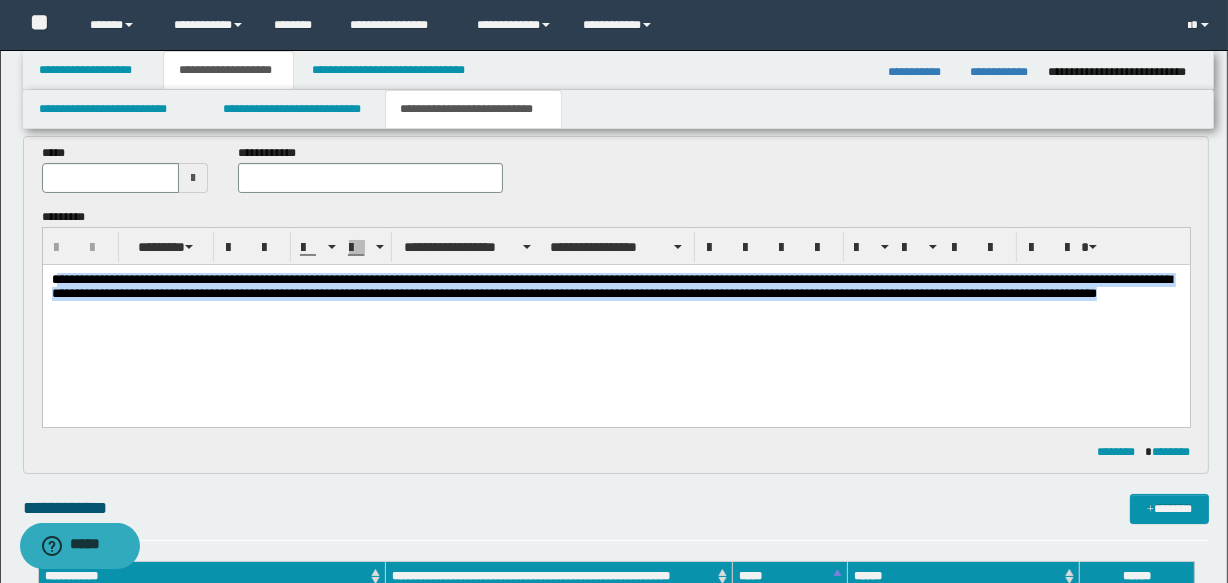 drag, startPoint x: 58, startPoint y: 282, endPoint x: 185, endPoint y: 356, distance: 146.98639 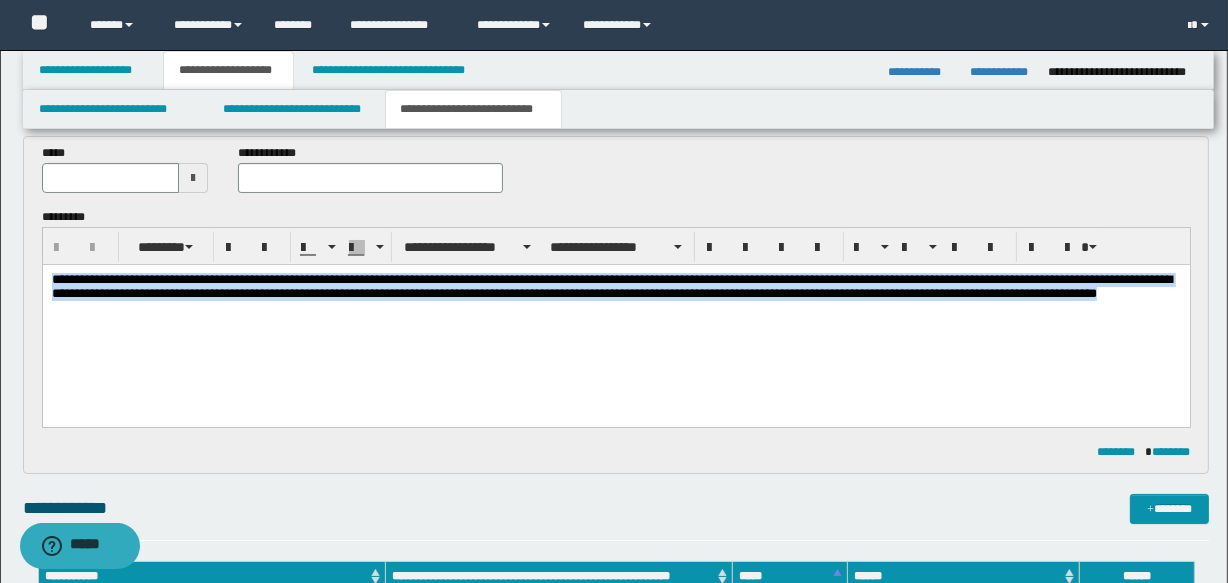 drag, startPoint x: 55, startPoint y: 280, endPoint x: 180, endPoint y: 341, distance: 139.0899 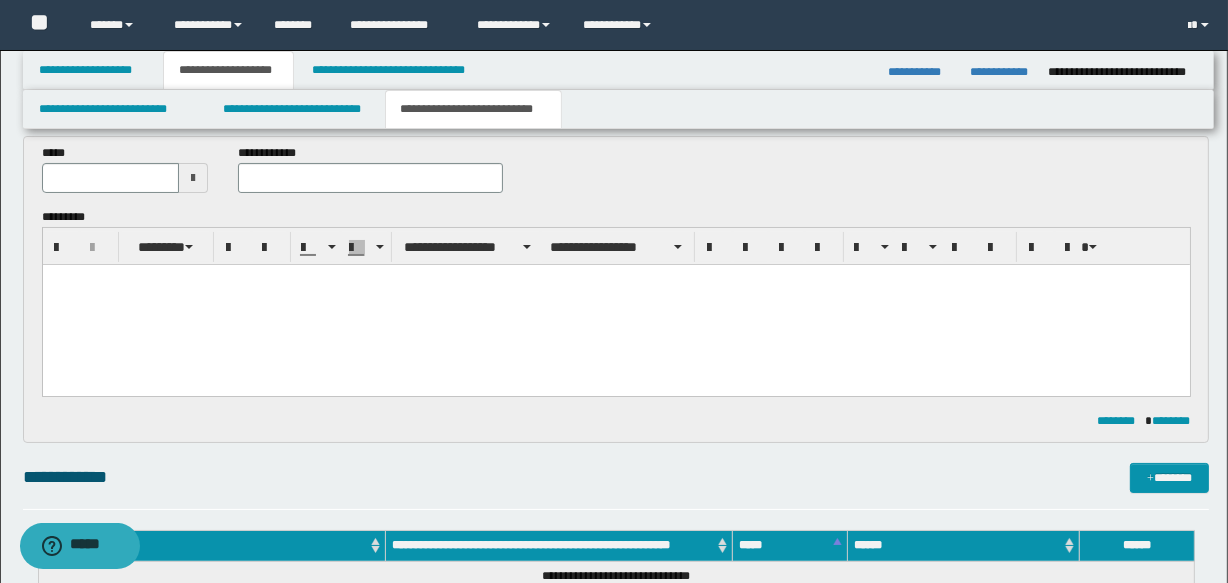 paste 